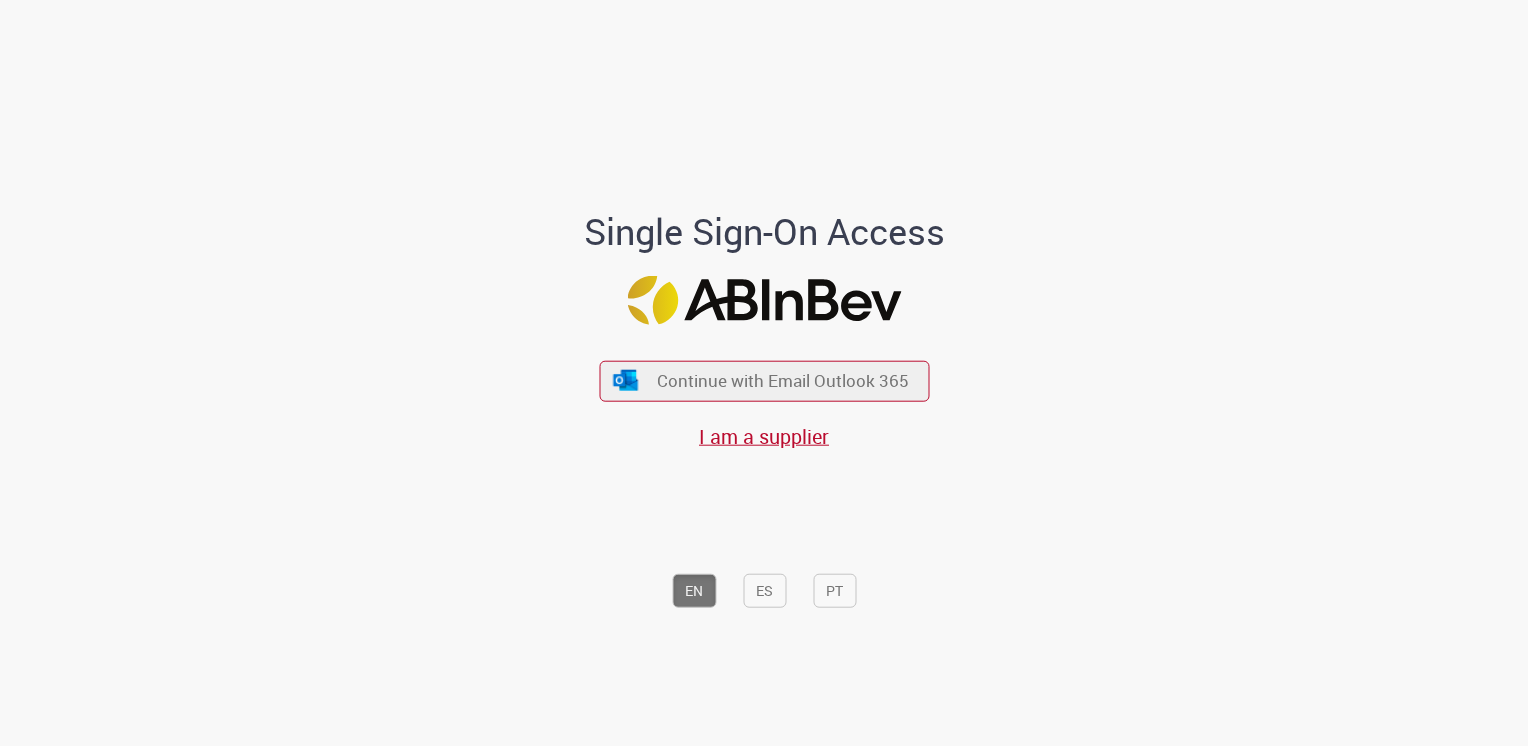 scroll, scrollTop: 0, scrollLeft: 0, axis: both 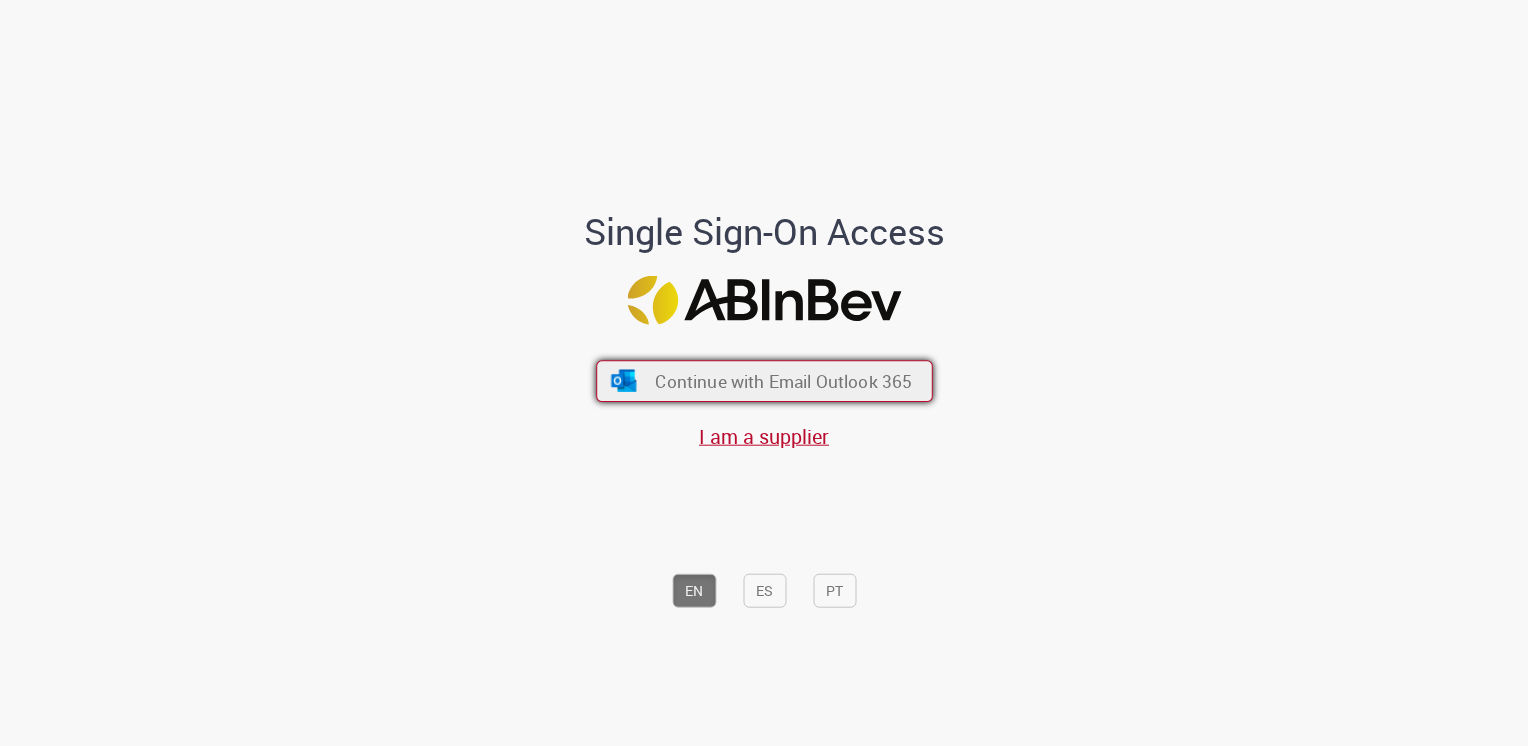 click on "Continue with Email Outlook 365" at bounding box center [764, 381] 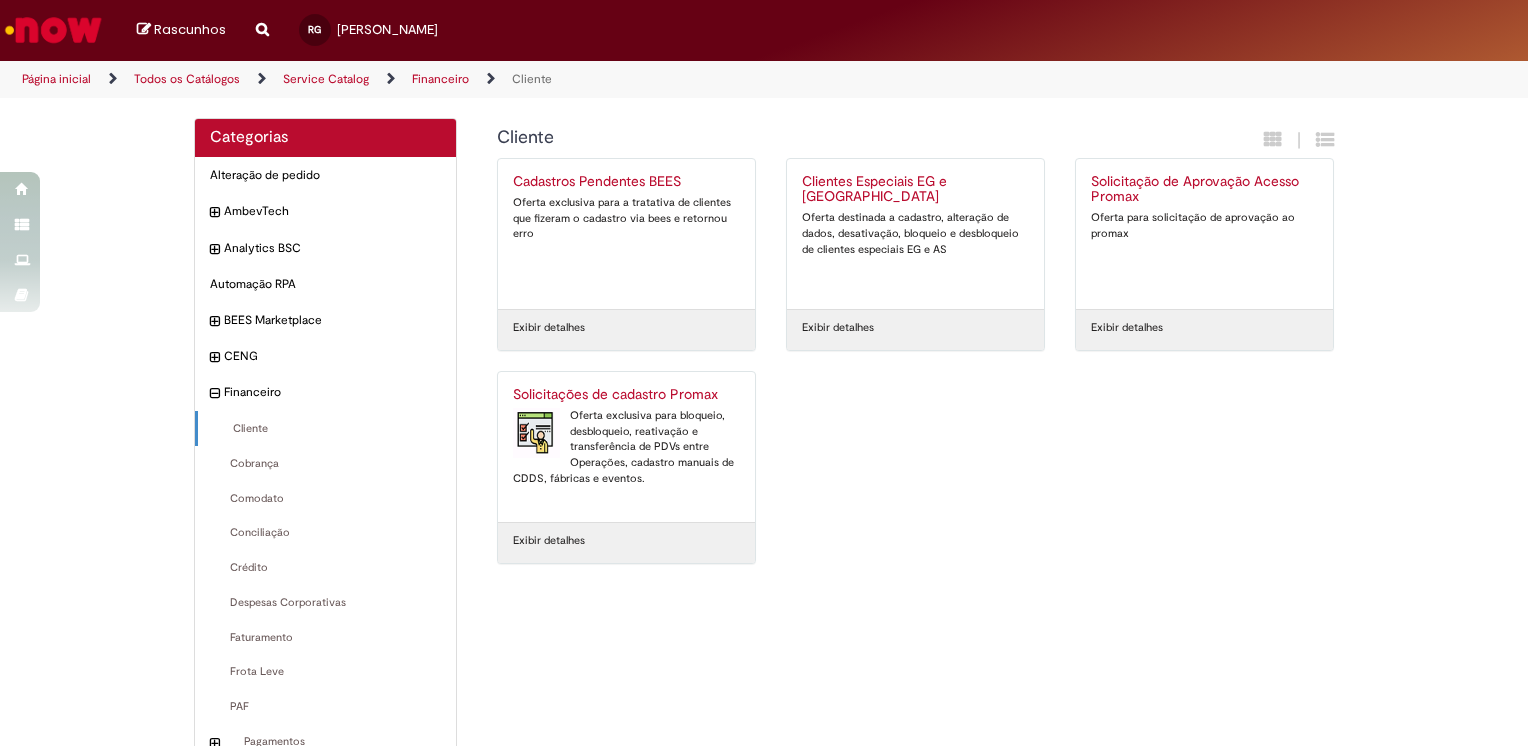 scroll, scrollTop: 0, scrollLeft: 0, axis: both 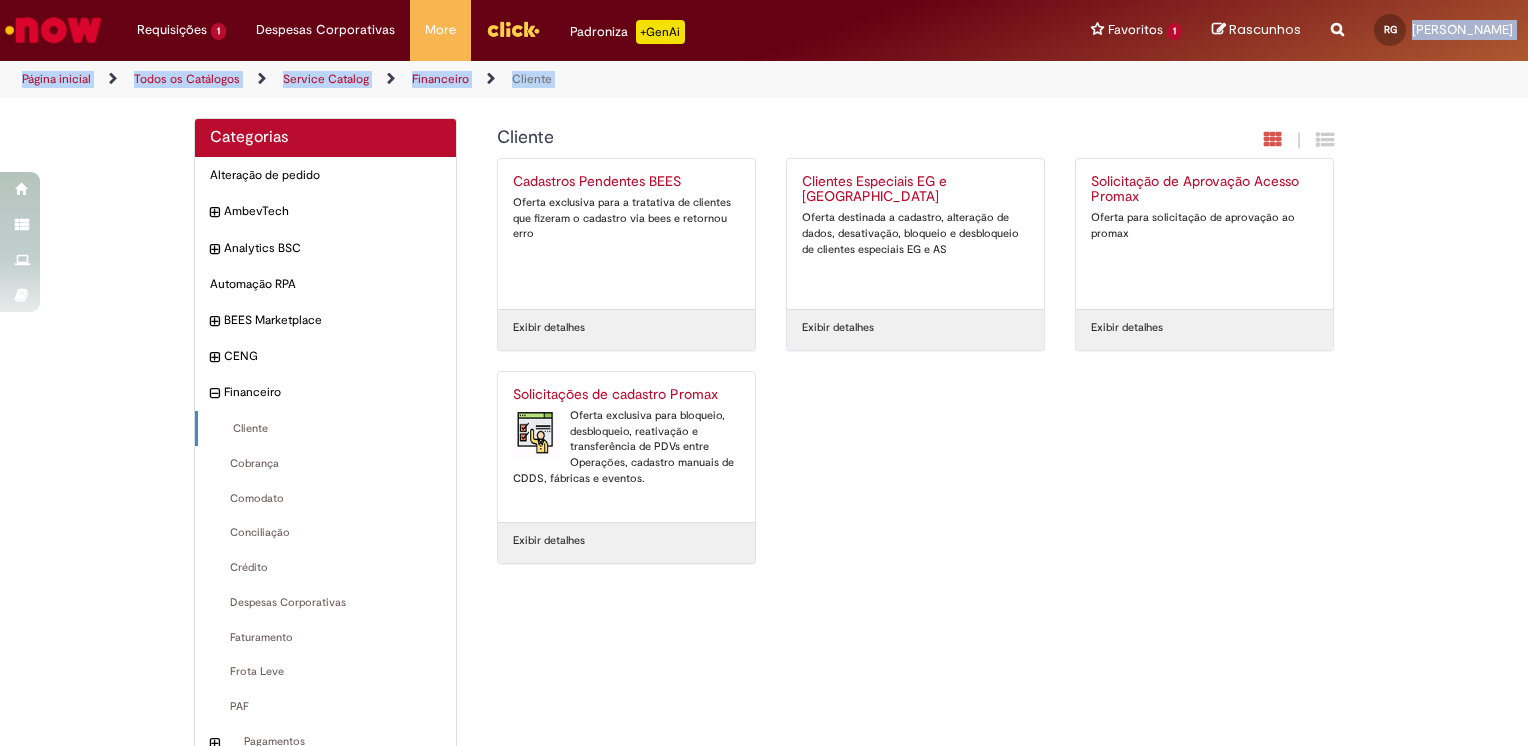 click on "Pular para o conteúdo da página
Requisições   1
Exibir Todas as Solicitações
Solicitações de cadastro Promax
9d atrás 9 dias atrás  R13231987
Requisições   1
Exibir Todas as Solicitações
Solicitações de cadastro Promax
9d atrás 9 dias atrás  R13231987
Despesas Corporativas
Minhas Despesas
Solicitar Adiantamento de Viagem
Solicitar Reembolso
Despesas Corporativas
Minhas Despesas
Solicitar Adiantamento de Viagem
Solicitar Reembolso
More
Minhas Pastas
Gestão de acessos
Solicitar Compra
Colabora
More
Minhas Pastas
Gestão de acessos" at bounding box center [764, 49] 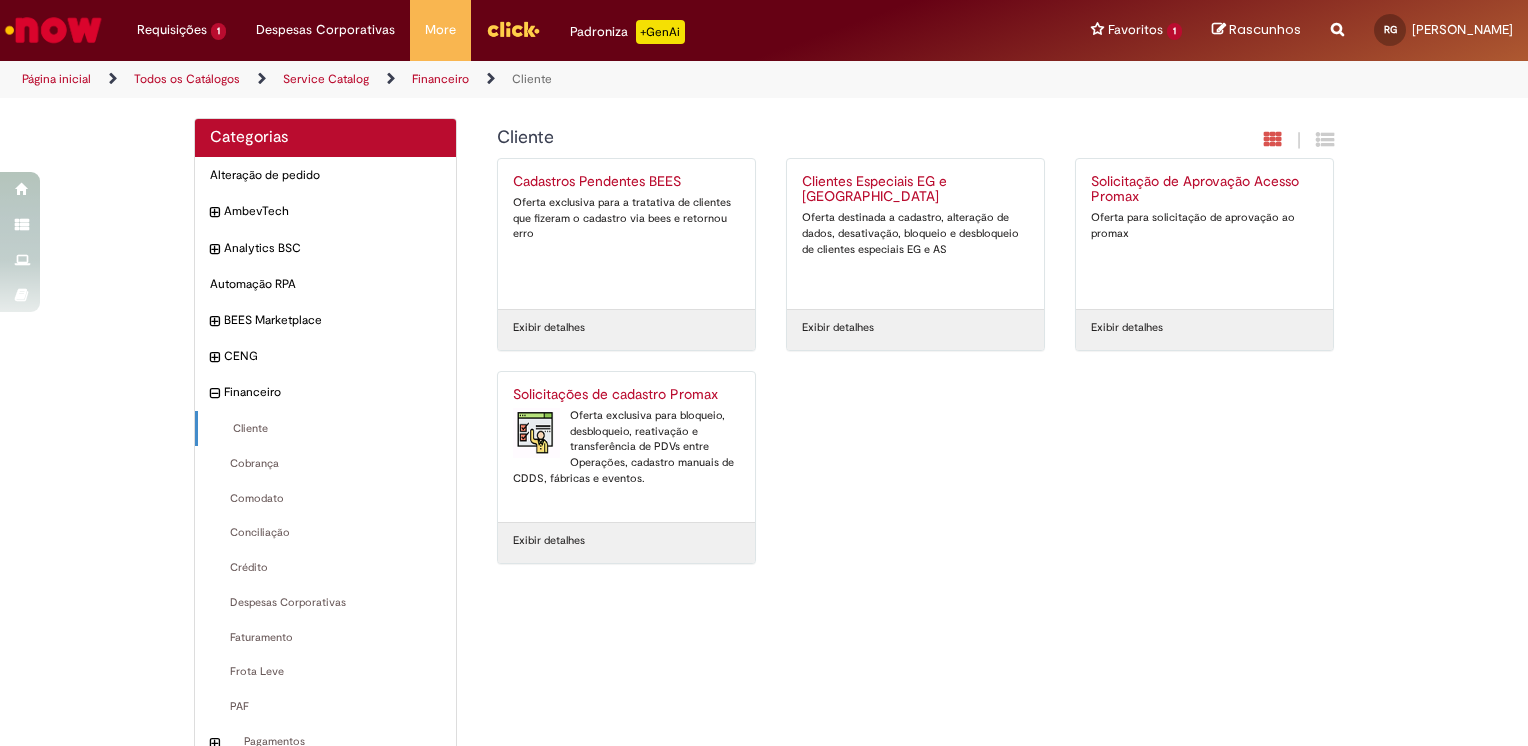 drag, startPoint x: 1225, startPoint y: 61, endPoint x: 1135, endPoint y: 115, distance: 104.95713 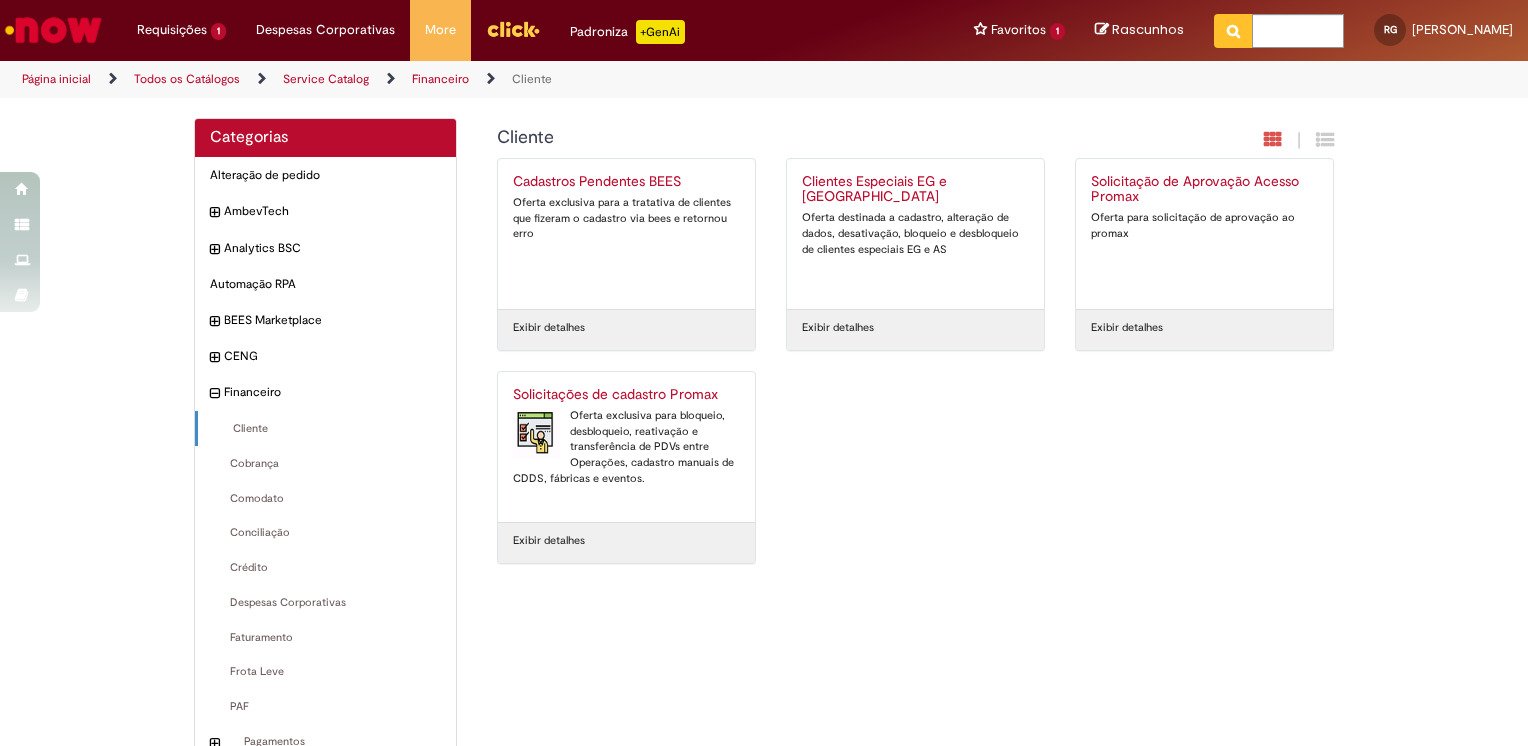 drag, startPoint x: 659, startPoint y: 405, endPoint x: 645, endPoint y: 398, distance: 15.652476 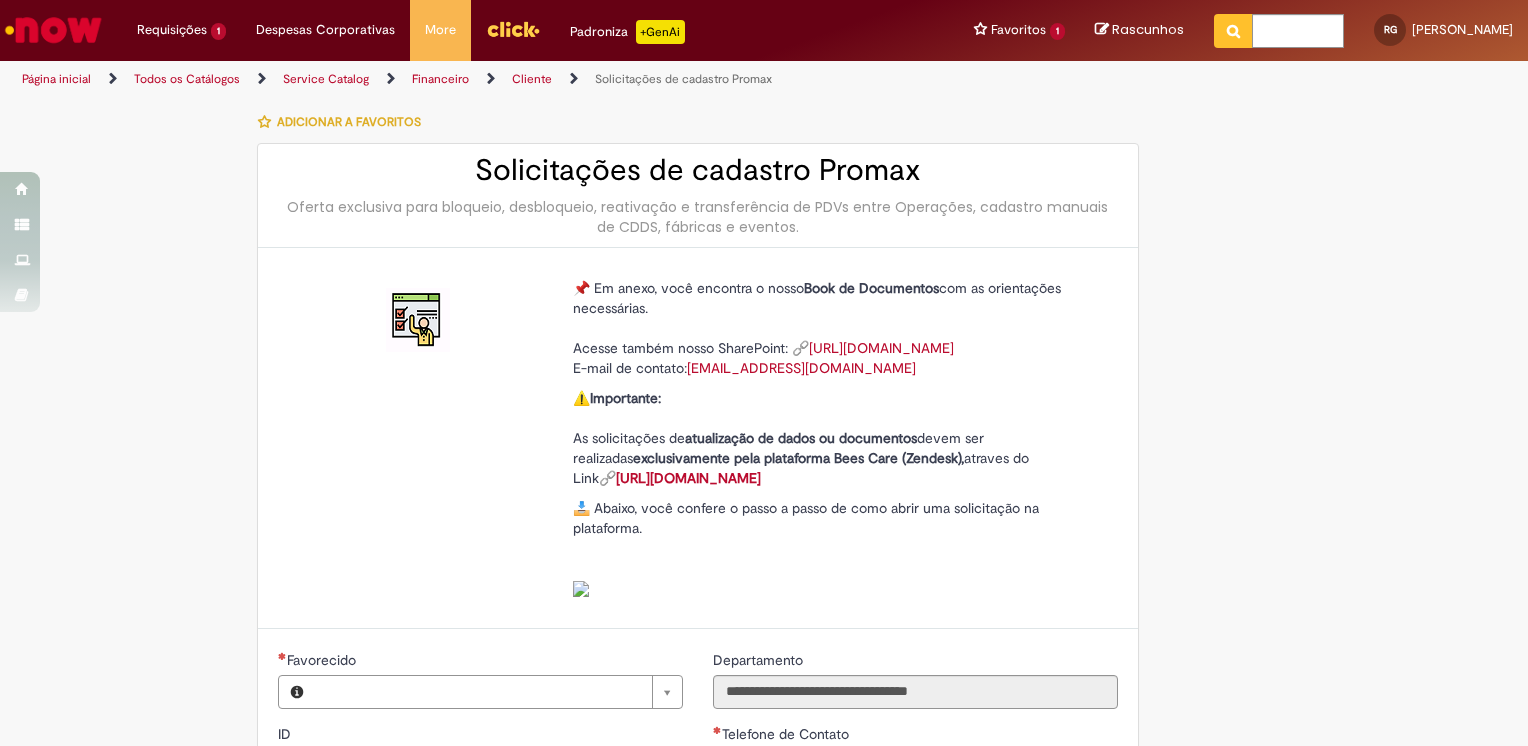 type on "**********" 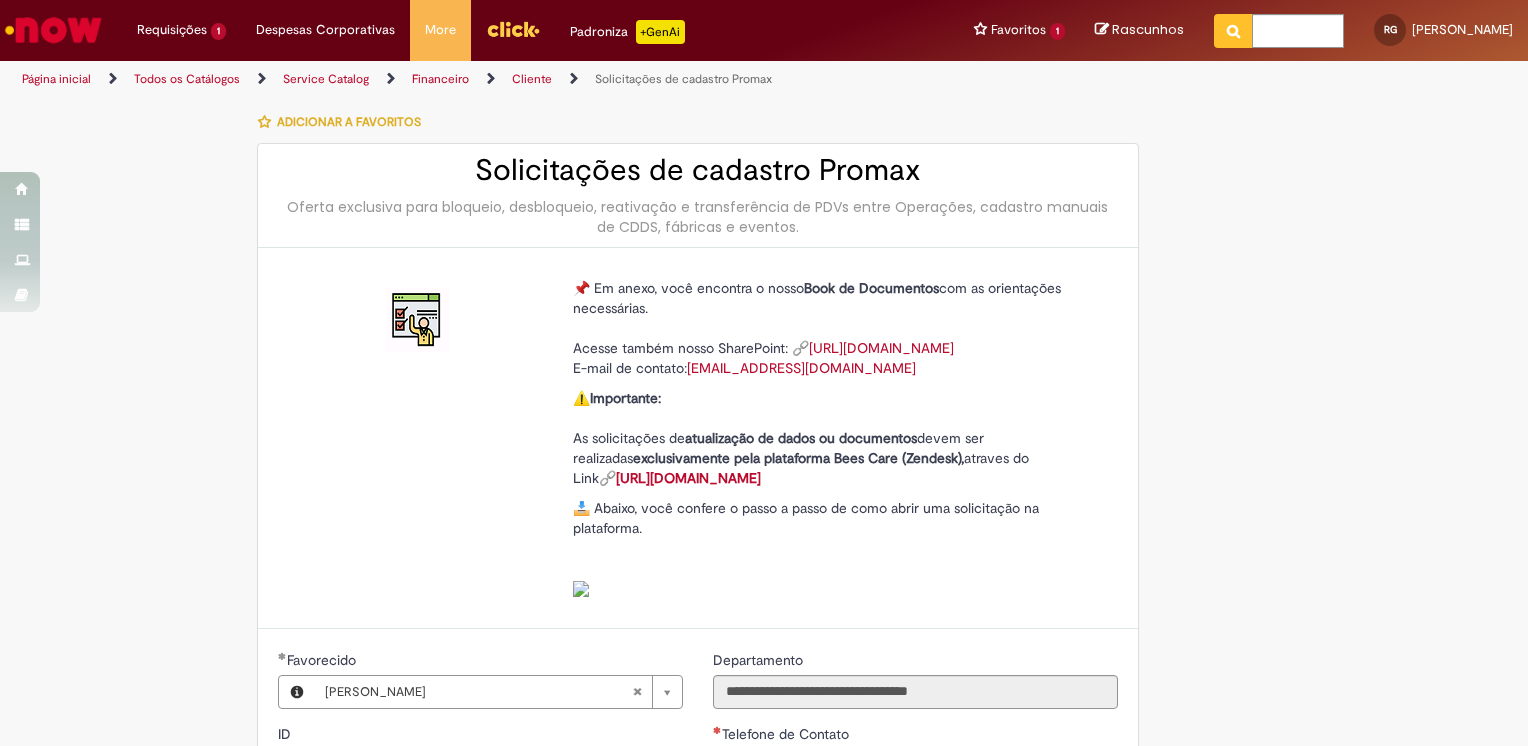 scroll, scrollTop: 300, scrollLeft: 0, axis: vertical 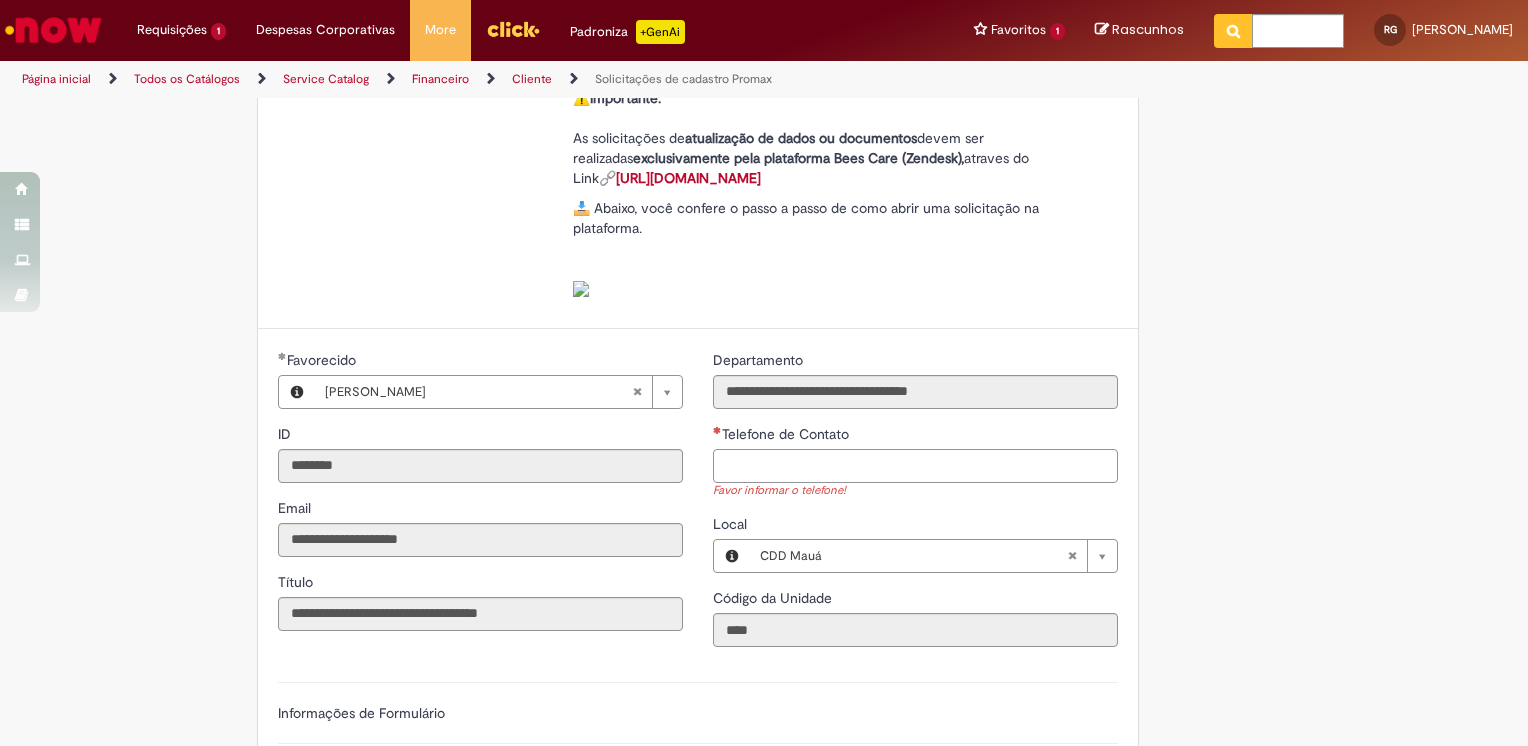 click on "Telefone de Contato" at bounding box center (915, 466) 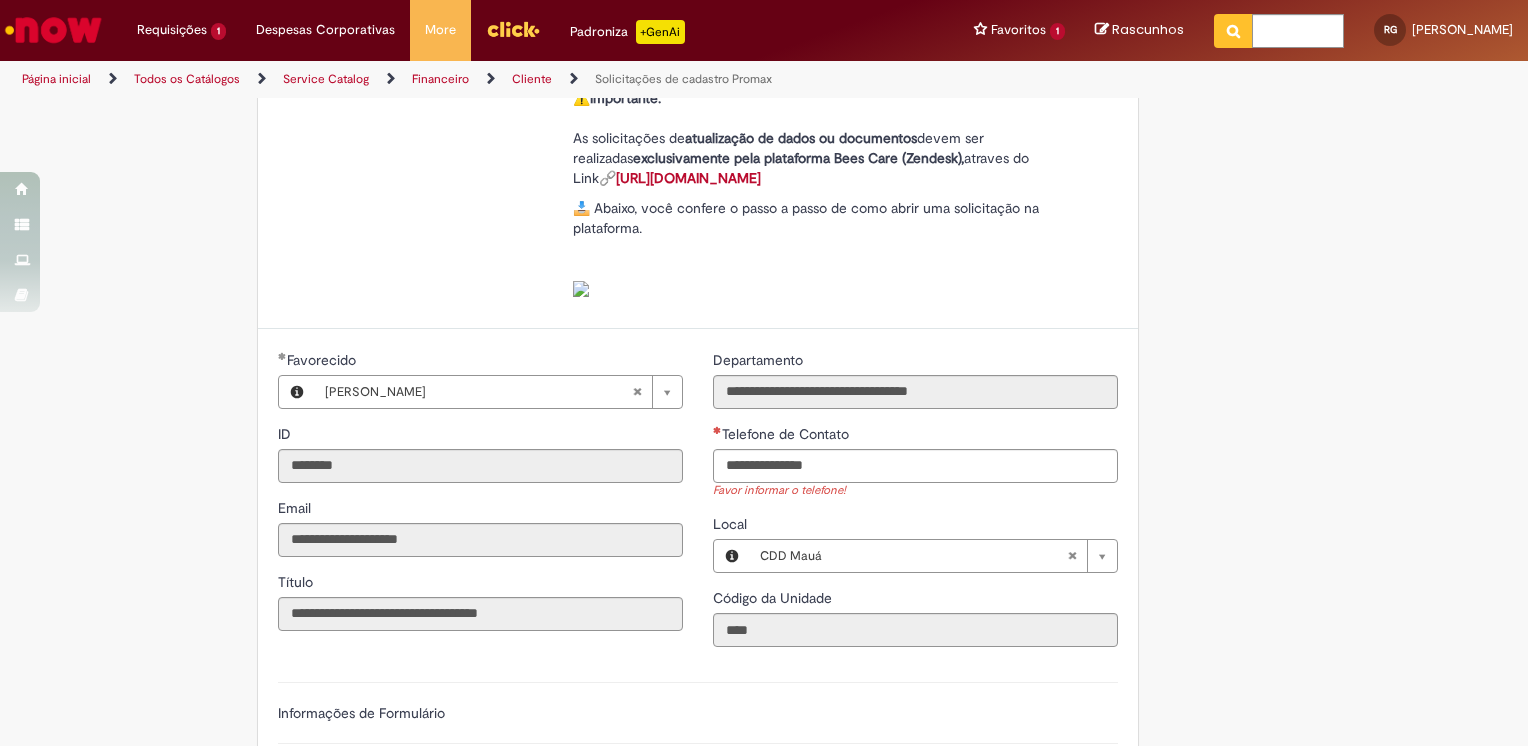 type on "**********" 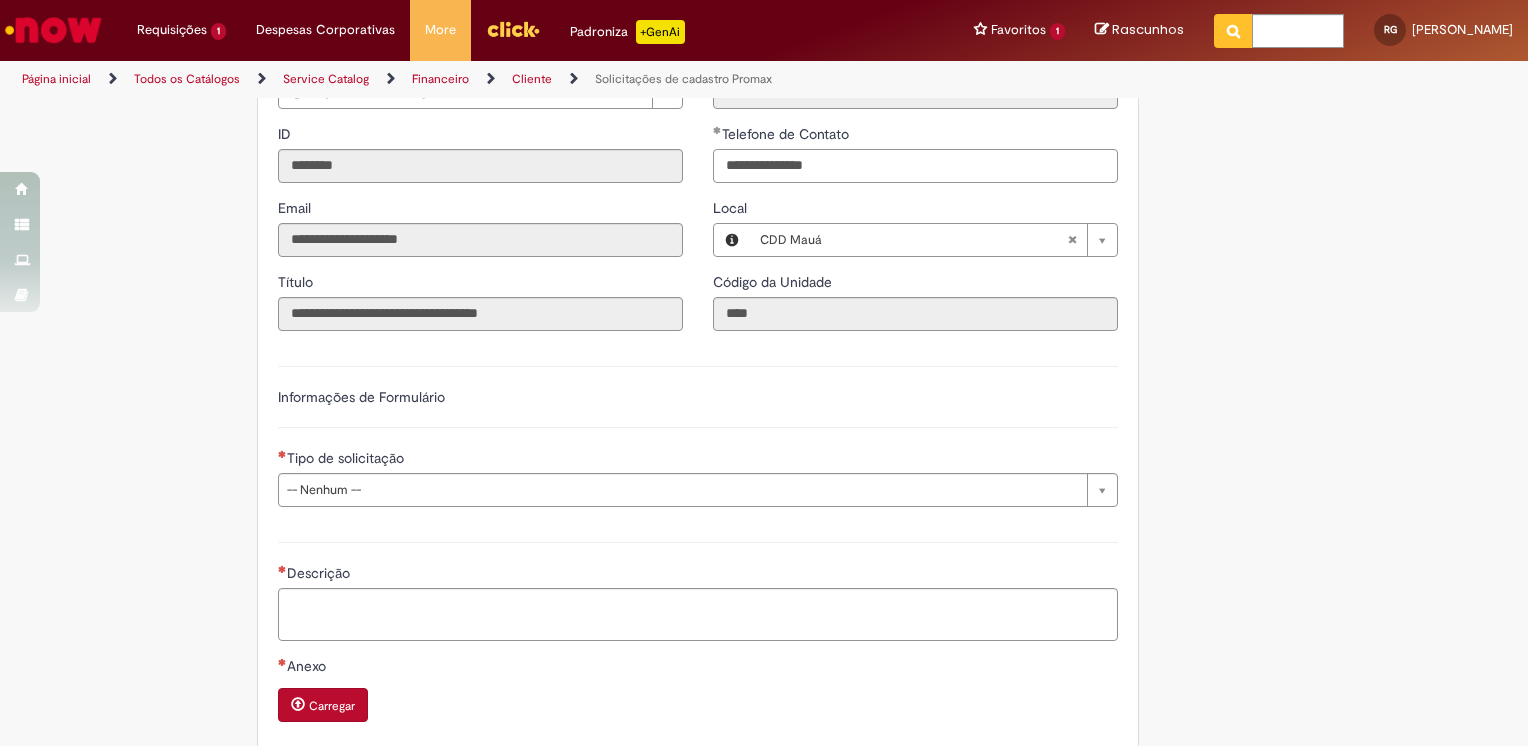 scroll, scrollTop: 700, scrollLeft: 0, axis: vertical 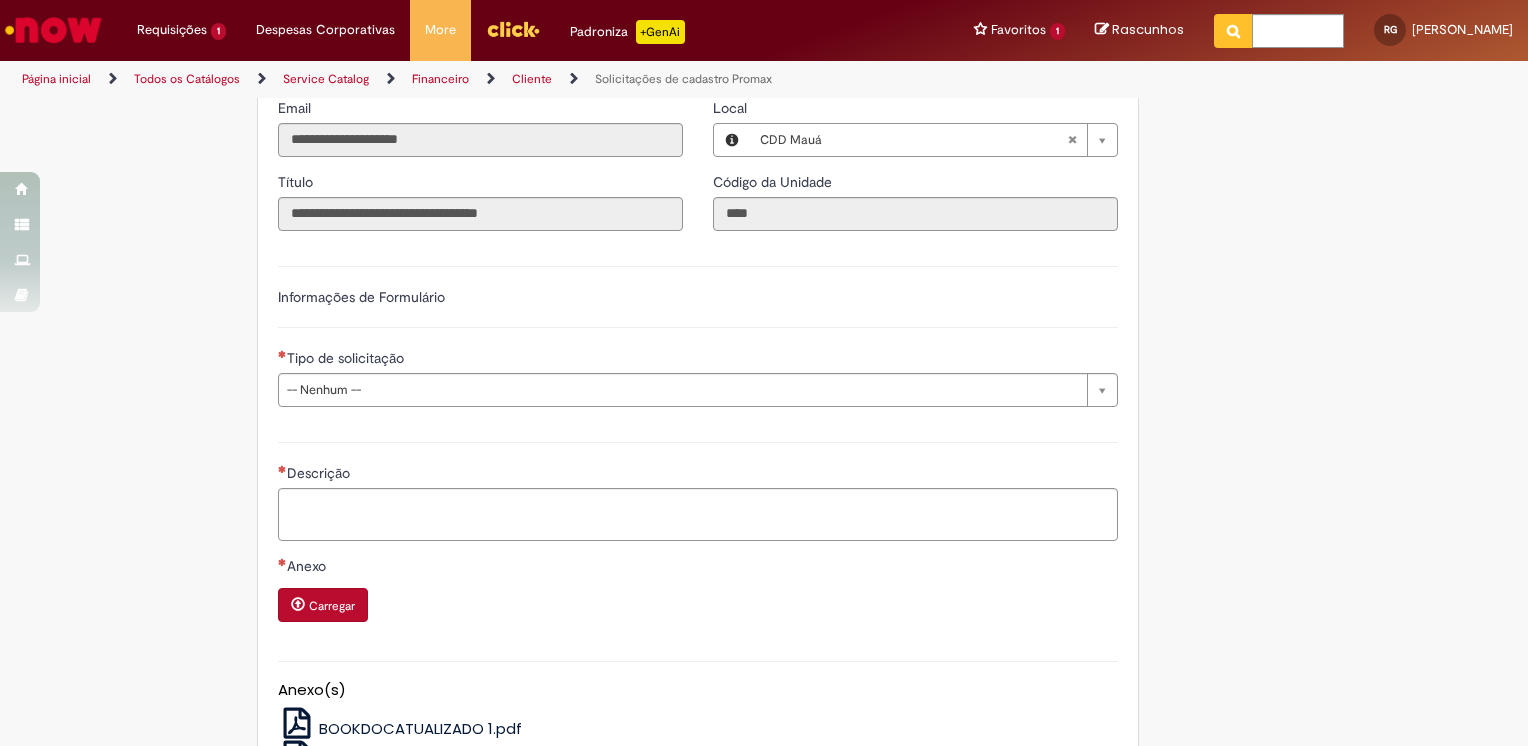 click on "**********" at bounding box center [698, 334] 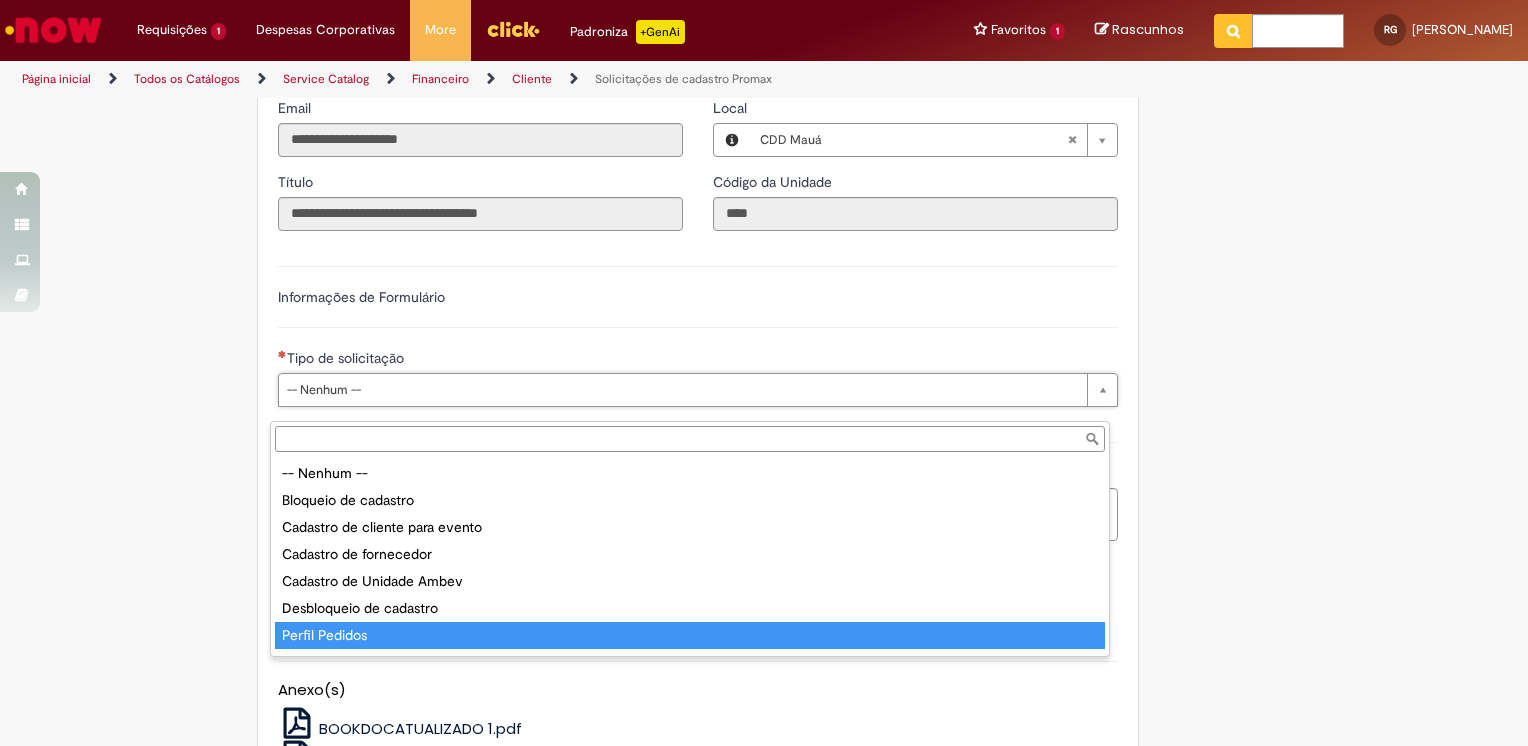 type on "**********" 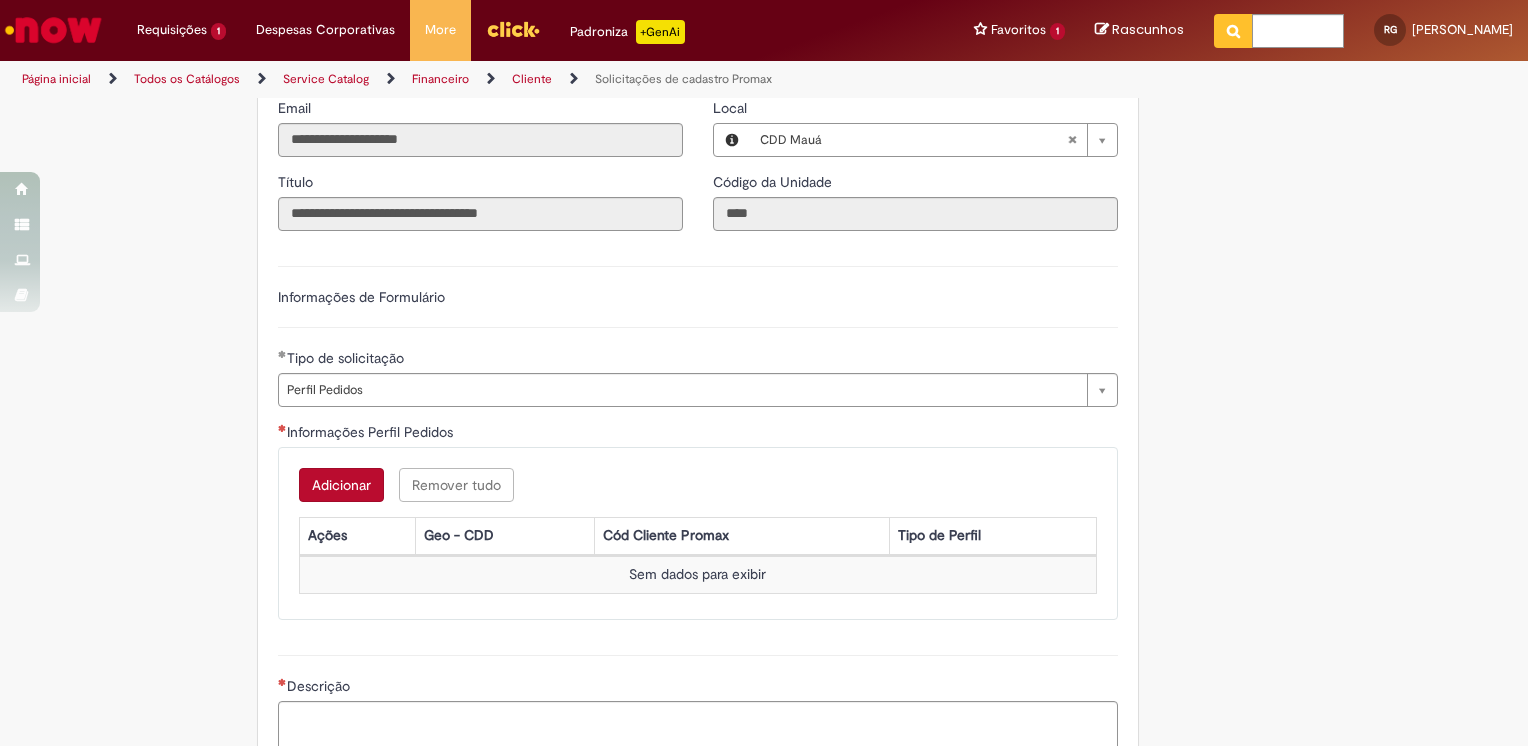 click on "Adicionar a Favoritos
Solicitações de cadastro Promax
Oferta exclusiva para bloqueio, desbloqueio, reativação e transferência de PDVs entre Operações, cadastro manuais de CDDS, fábricas e eventos.
📌 Em anexo, você encontra o nosso  Book de Documentos  com as orientações necessárias. Acesse também nosso SharePoint: 🔗  [URL][DOMAIN_NAME] E-mail de contato:   [EMAIL_ADDRESS][DOMAIN_NAME]
⚠️  Importante: As solicitações de  atualização de dados ou documentos  devem ser realizadas  exclusivamente pela plataforma Bees Care (Zendesk),  atraves do Link 🔗  [URL][DOMAIN_NAME]
📥 Abaixo, você confere o passo a passo de como abrir uma solicitação na plataforma.
SAP Interim Country Code ** Favorecido" at bounding box center [666, 259] 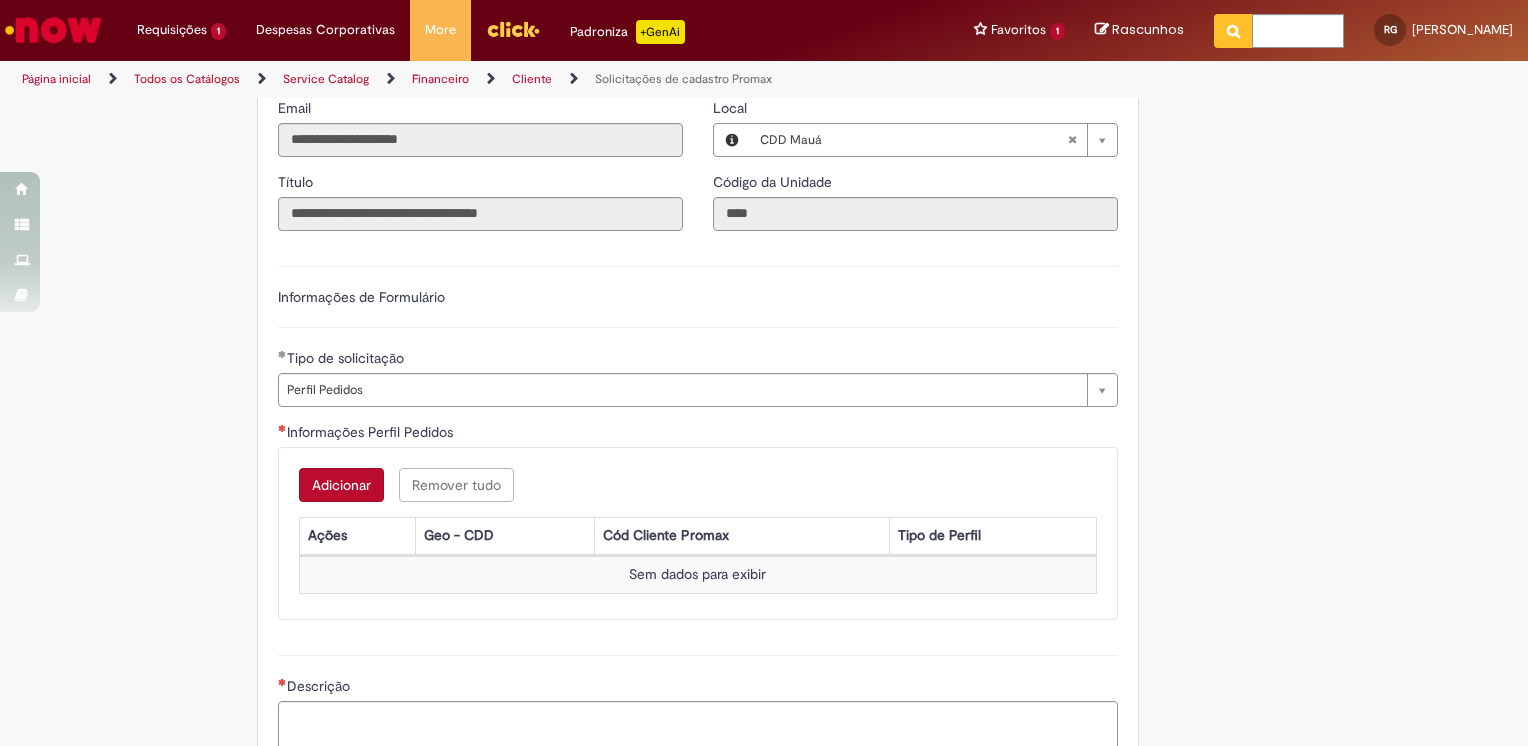 click on "Adicionar" at bounding box center [341, 485] 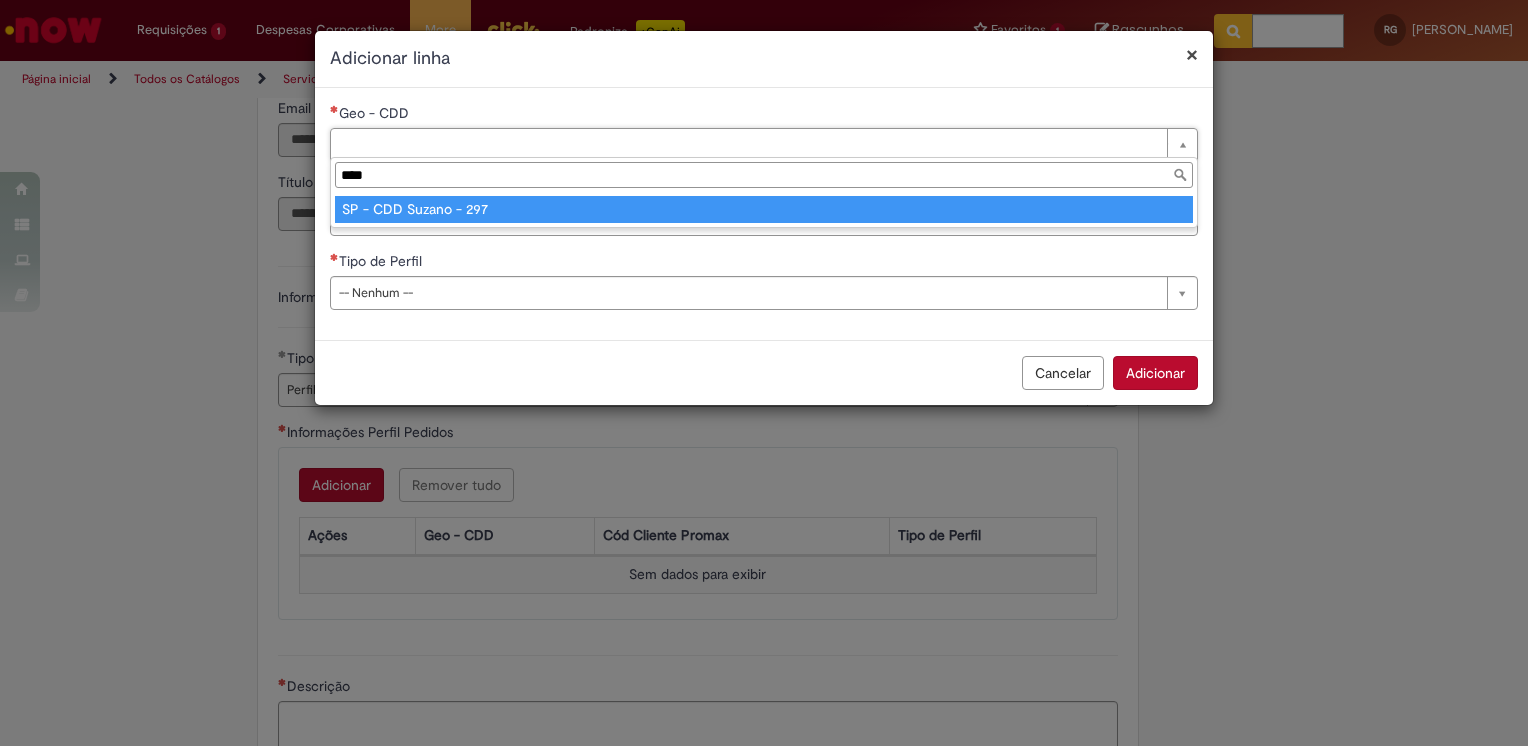 type on "****" 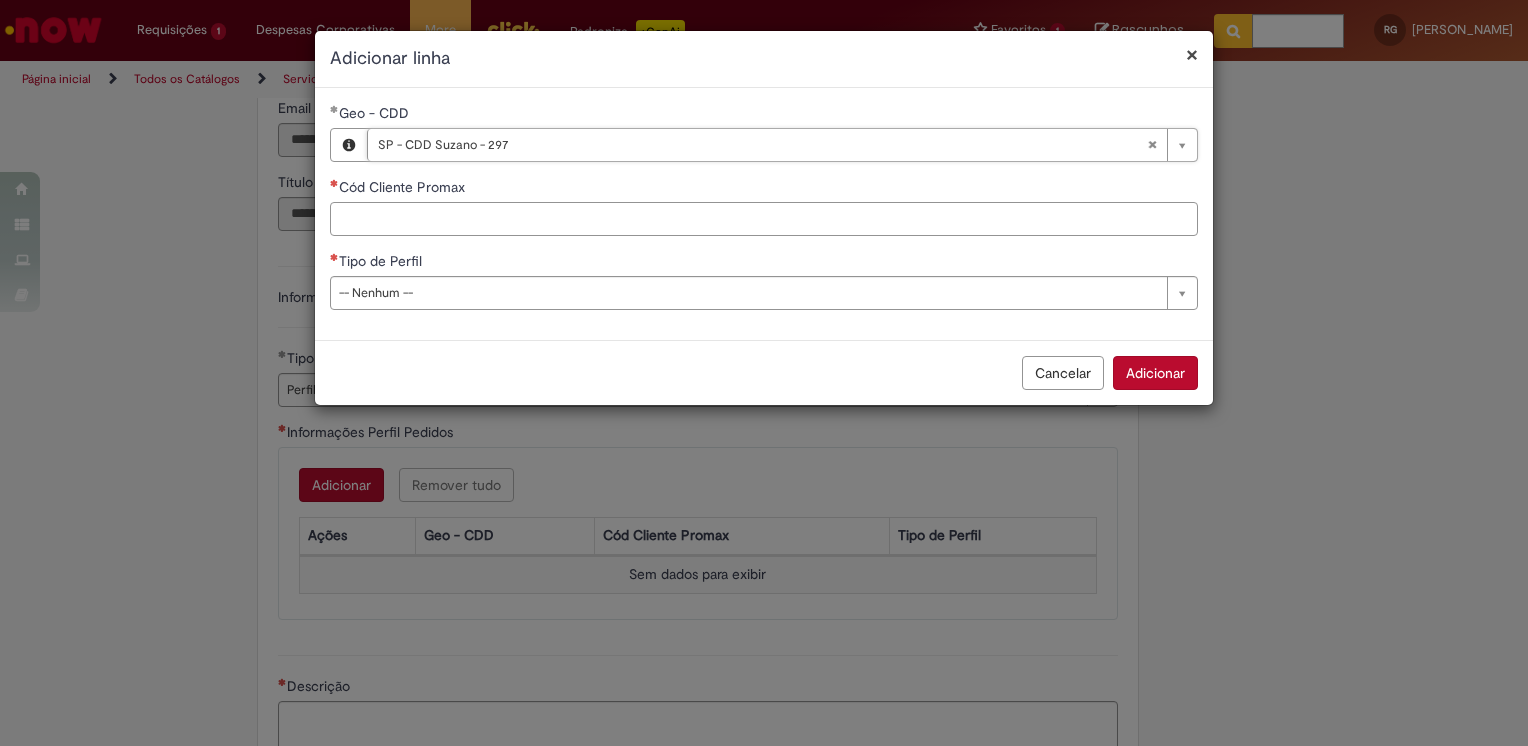 click on "Cód Cliente Promax" at bounding box center (764, 219) 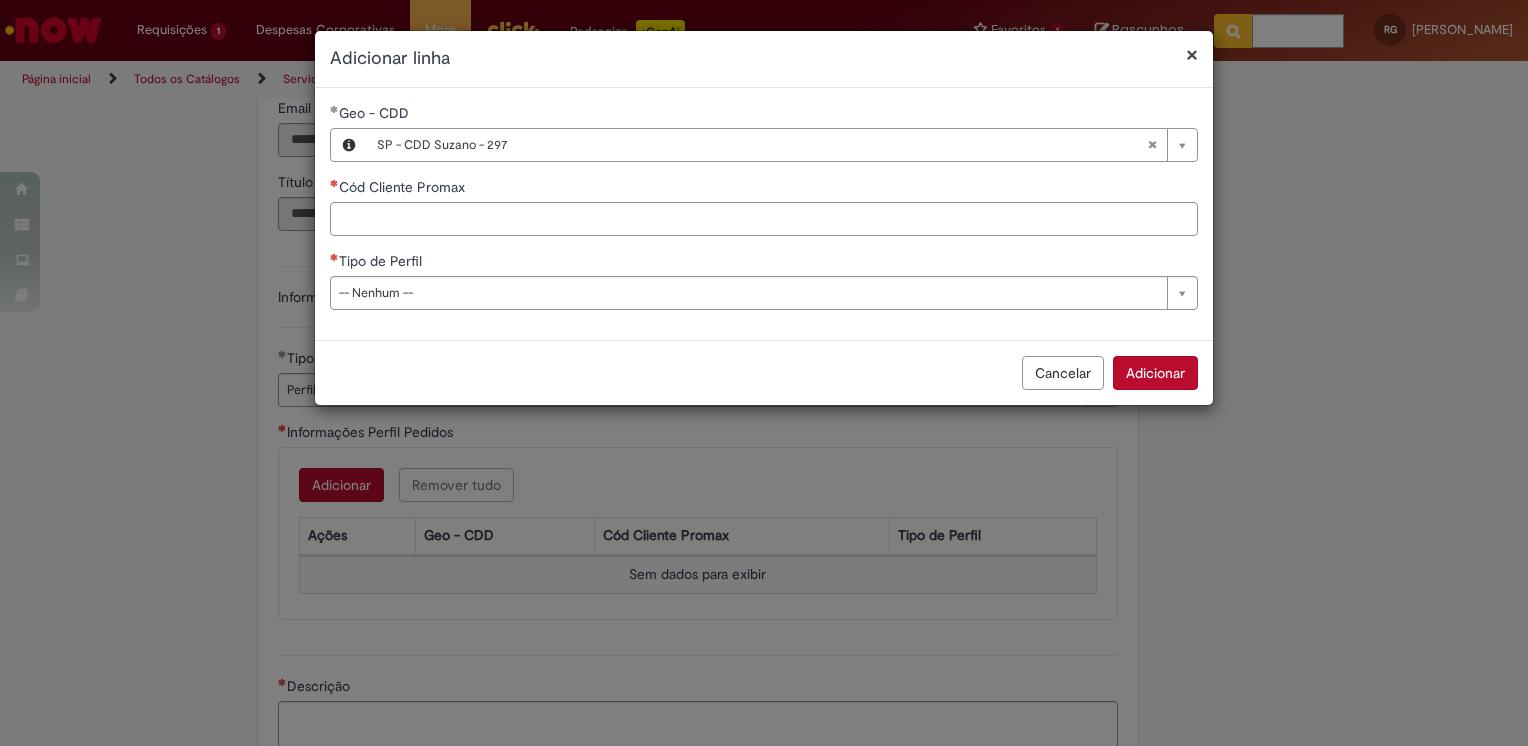 paste on "*****" 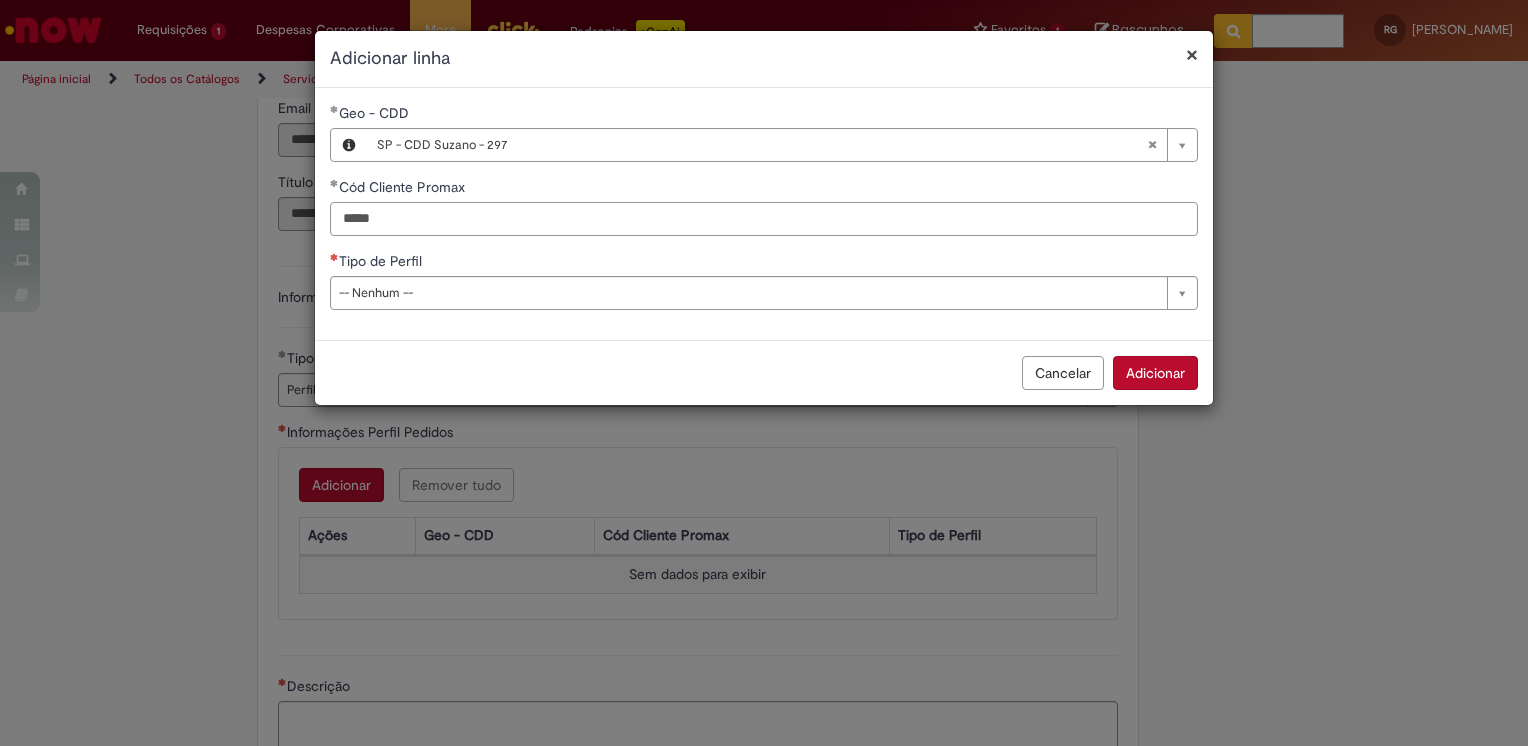 type on "*****" 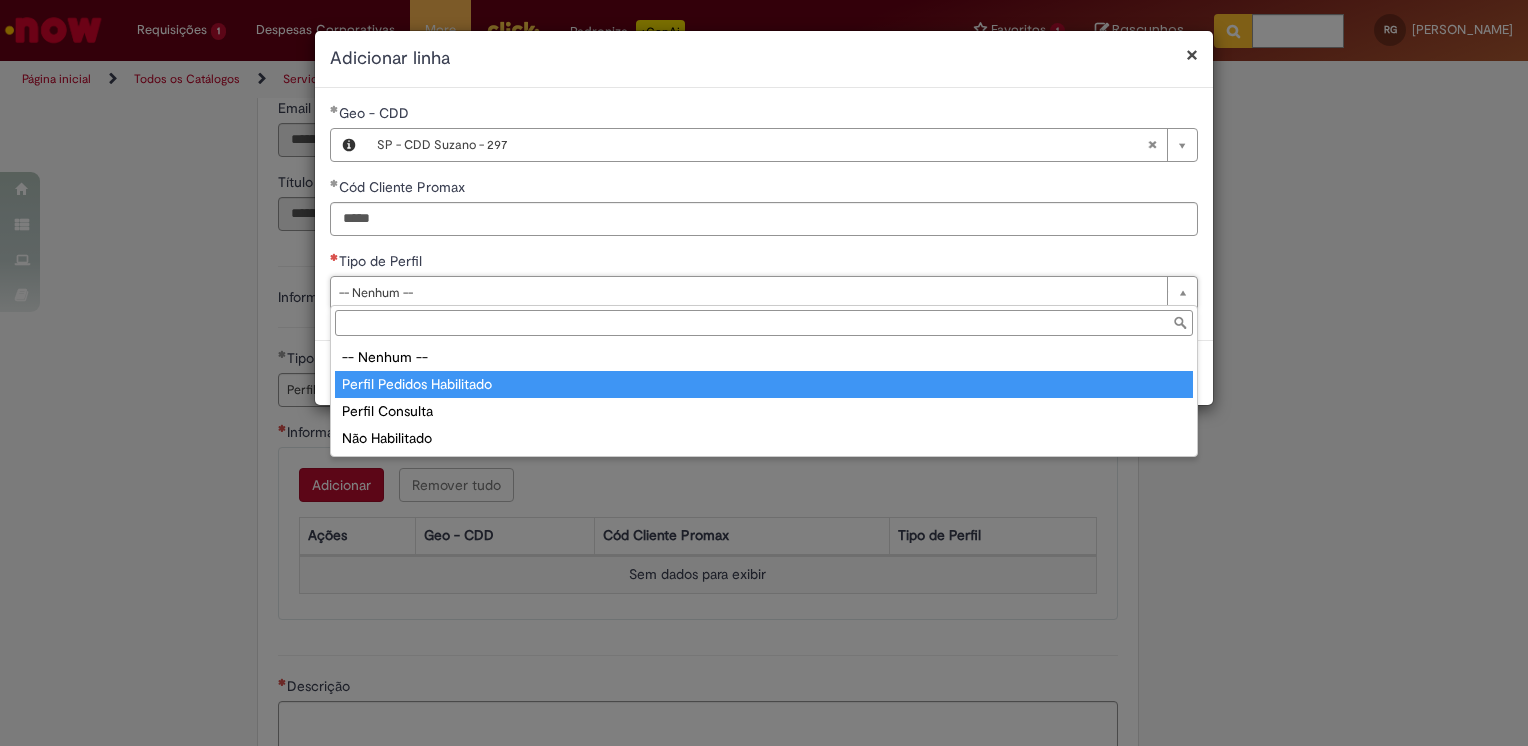 type on "**********" 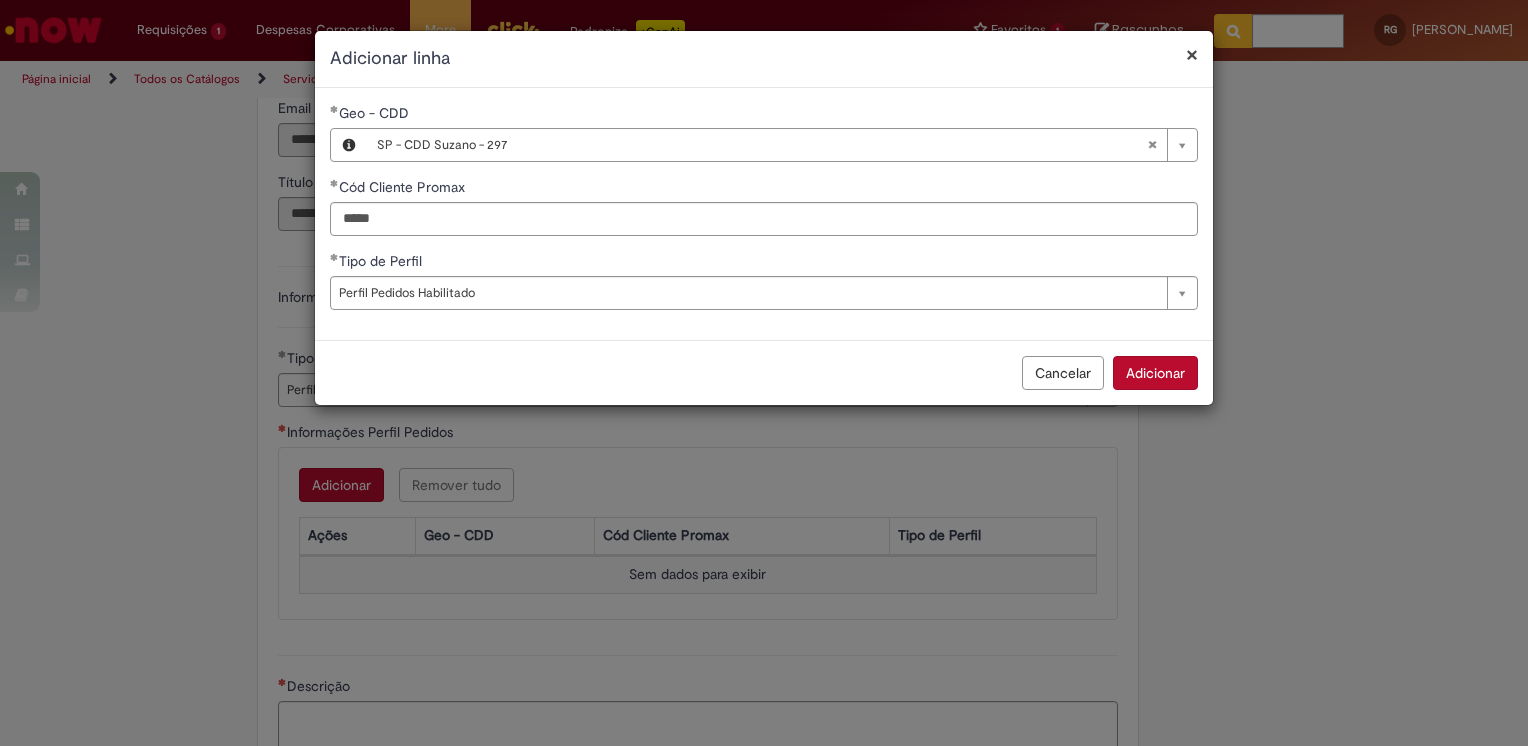 click on "**********" at bounding box center [764, 214] 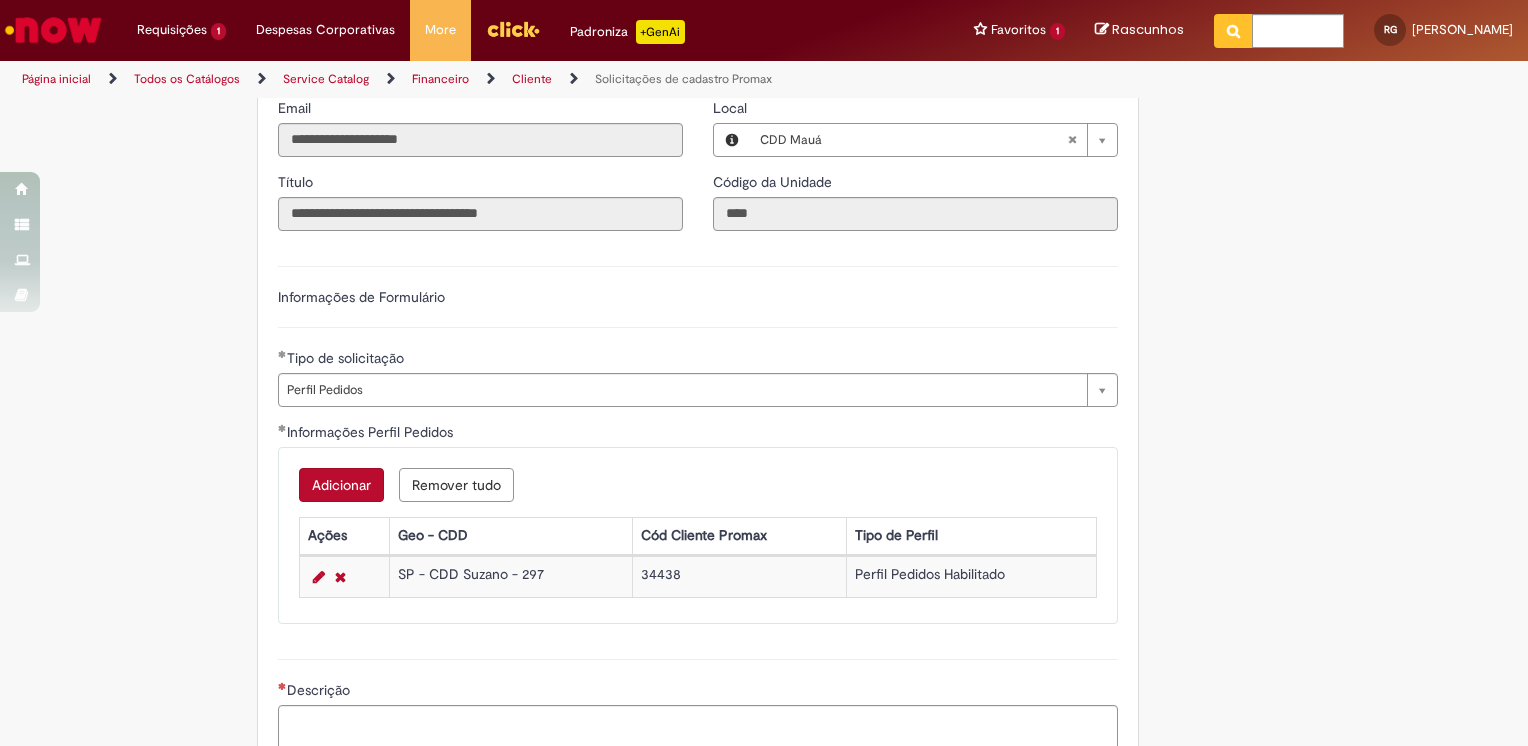 scroll, scrollTop: 1000, scrollLeft: 0, axis: vertical 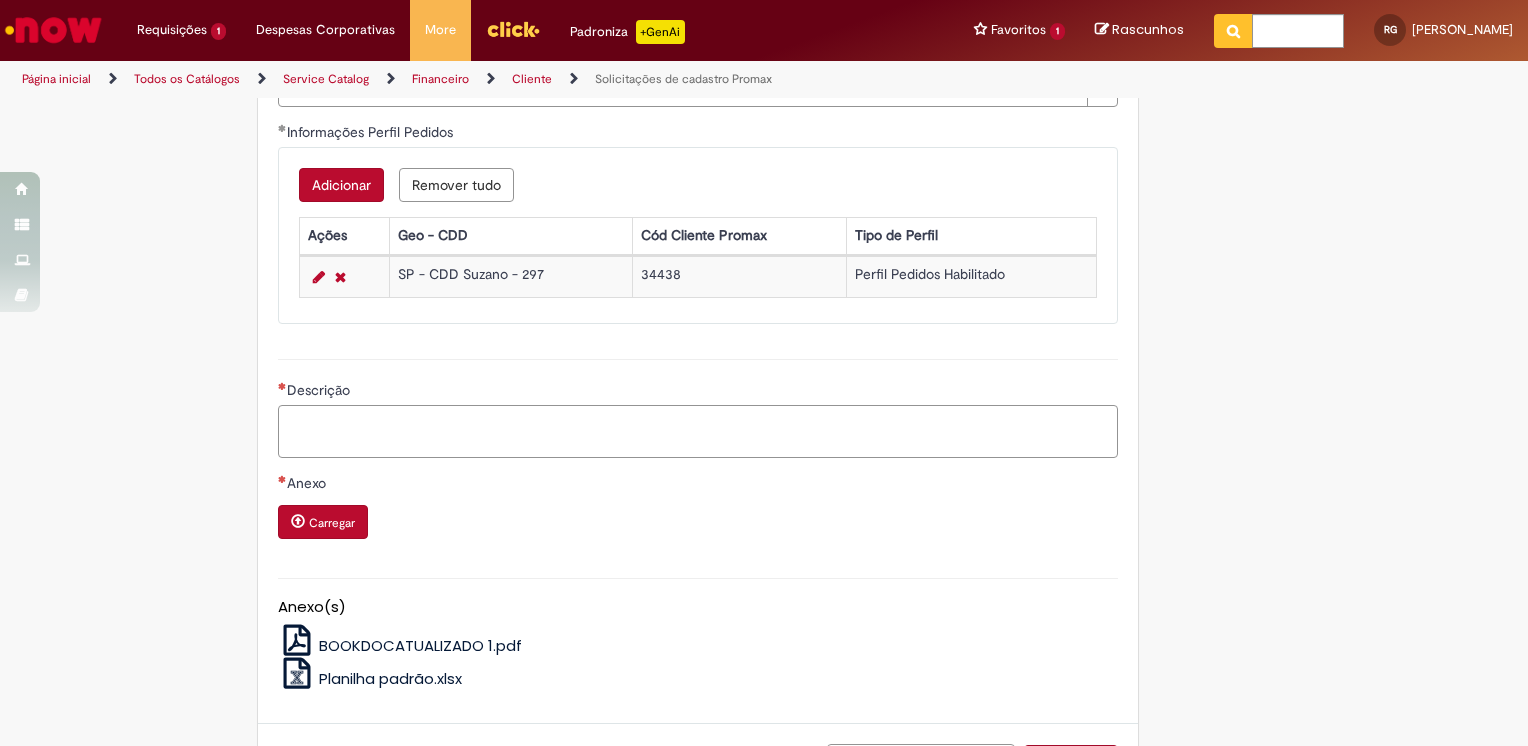 click on "Descrição" at bounding box center (698, 432) 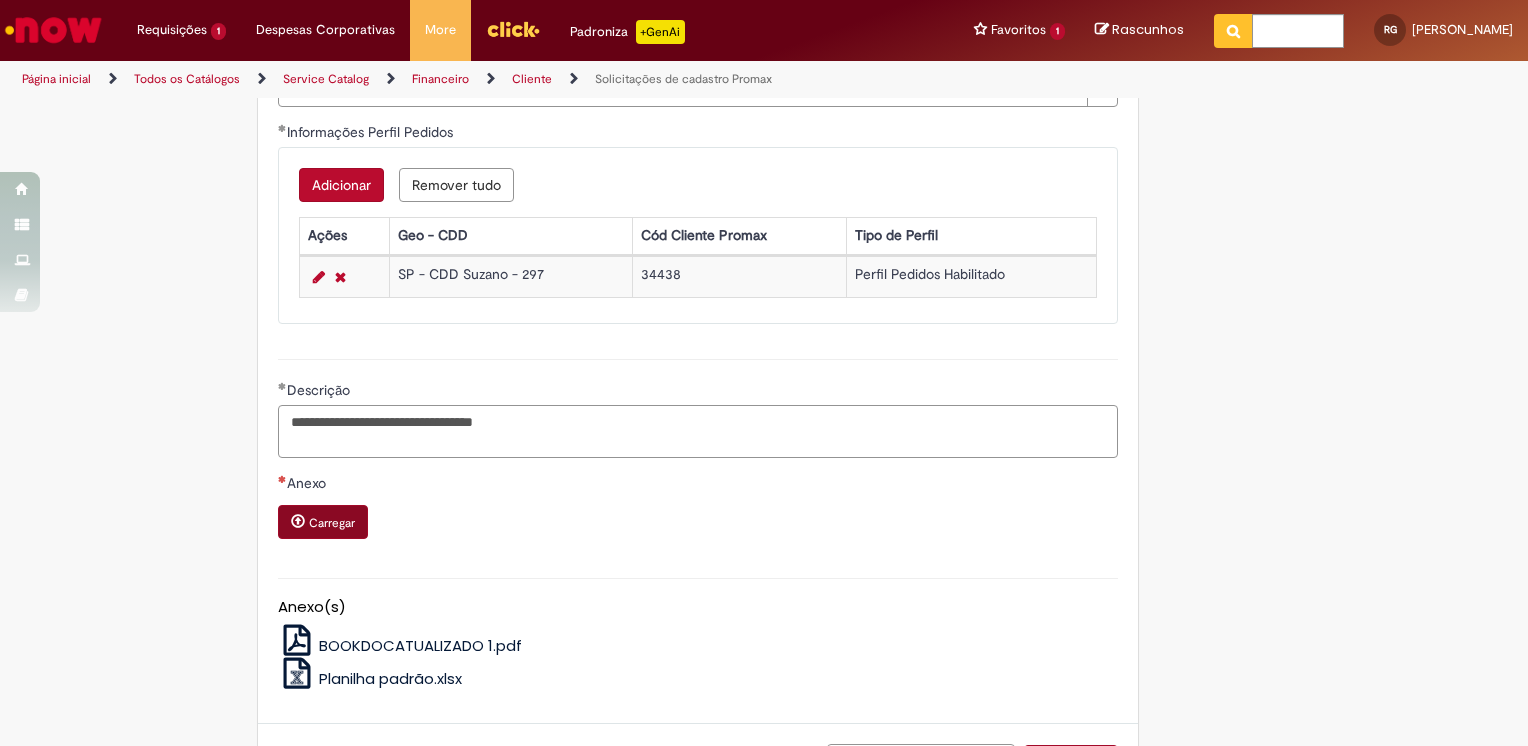 type on "**********" 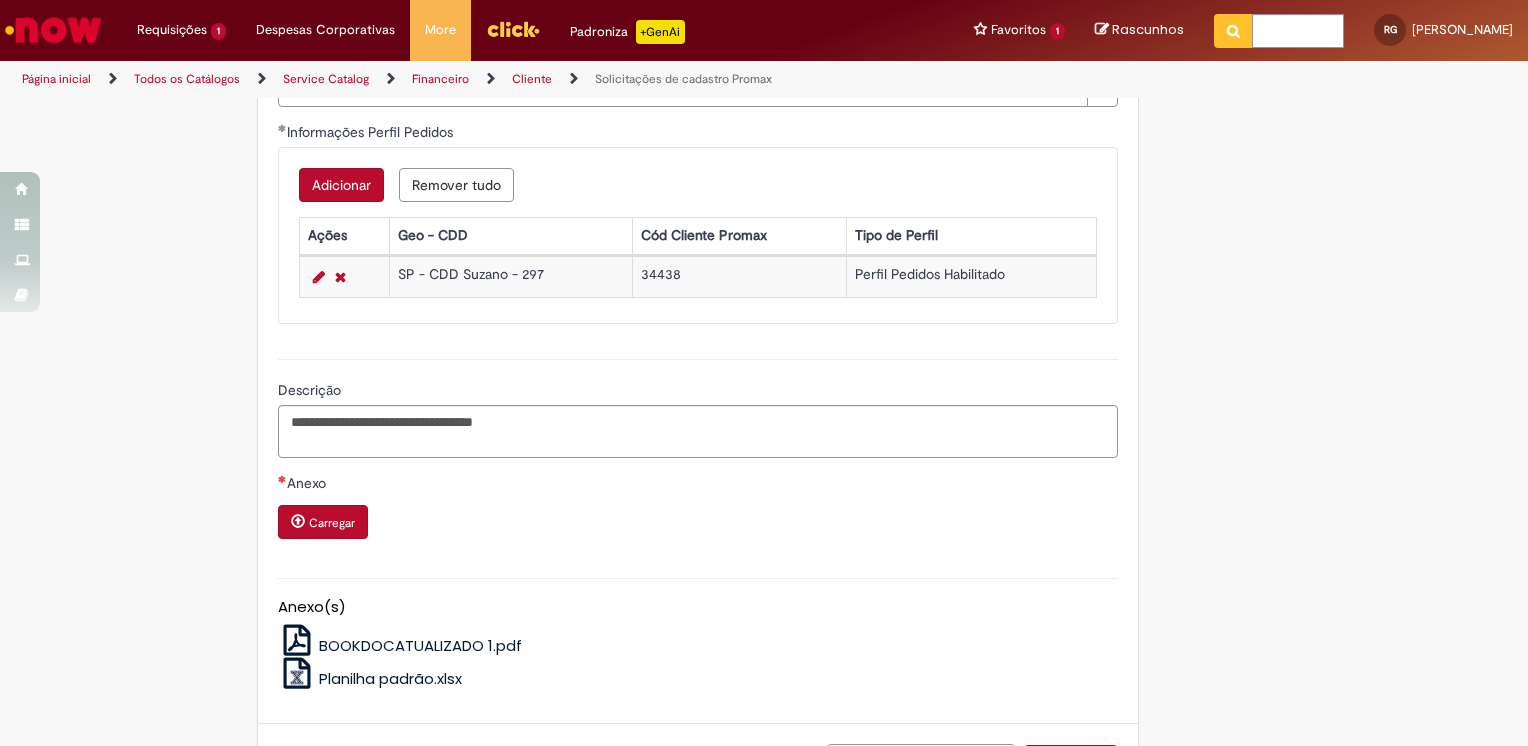 click on "Carregar" at bounding box center [323, 522] 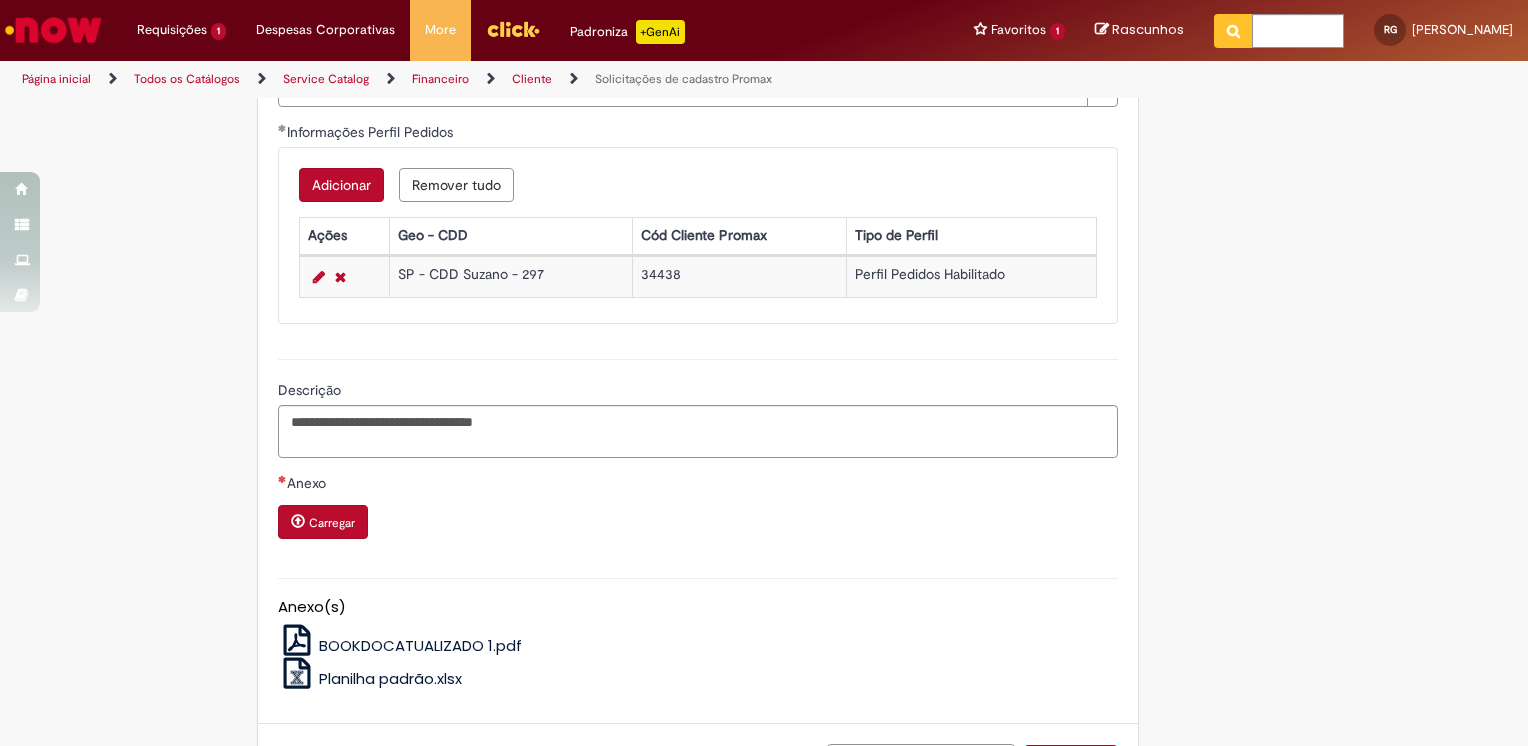 click on "Carregar" at bounding box center [332, 523] 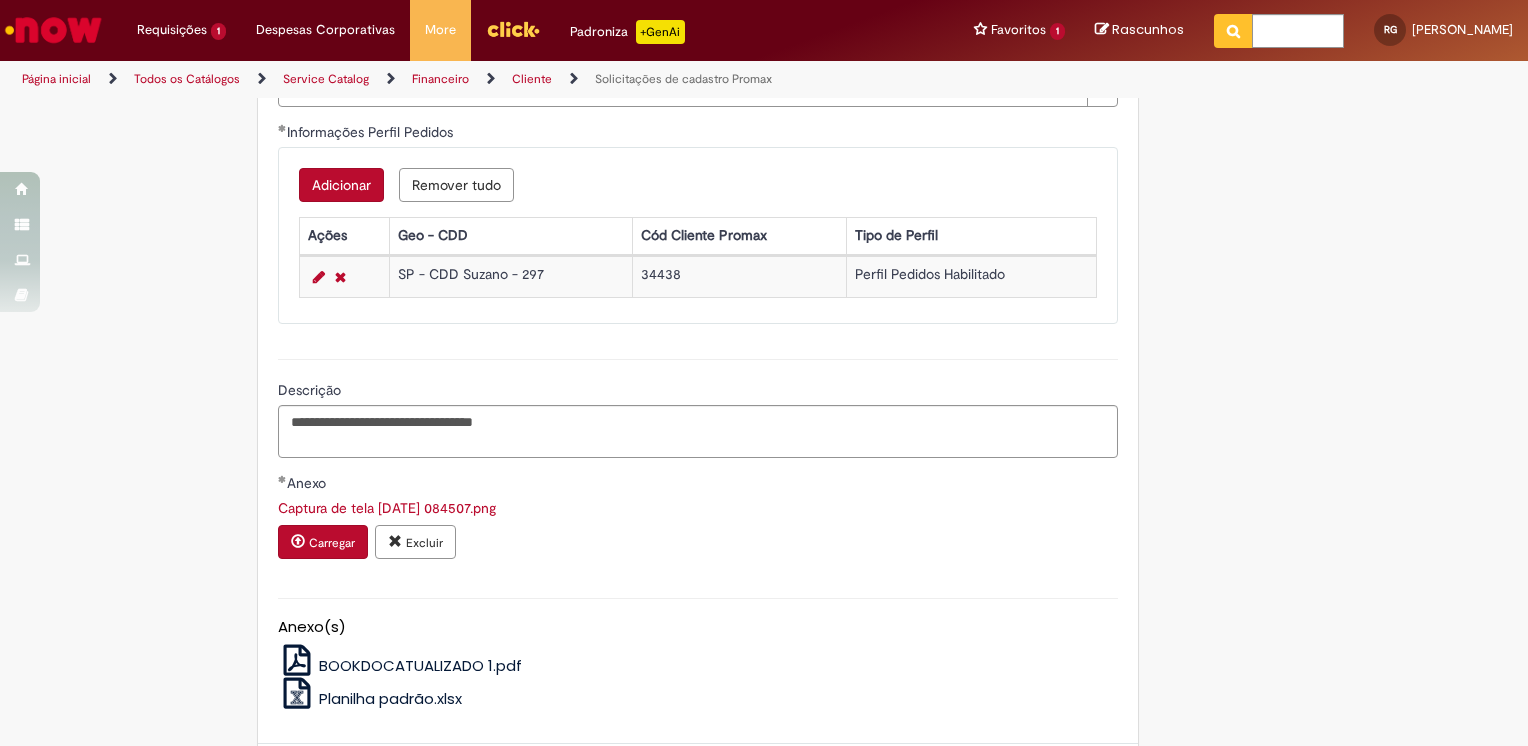 scroll, scrollTop: 1112, scrollLeft: 0, axis: vertical 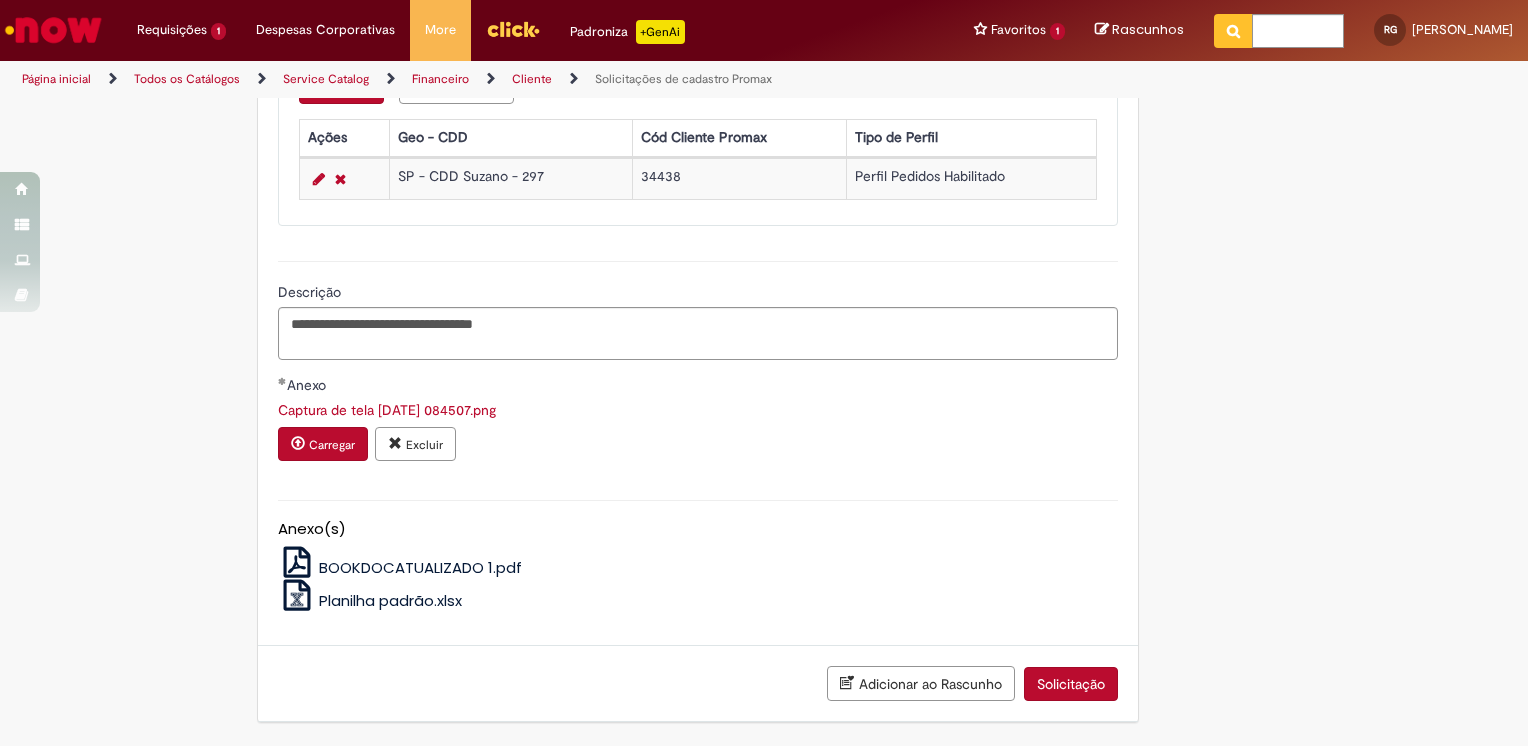 click on "Solicitação" at bounding box center (1071, 684) 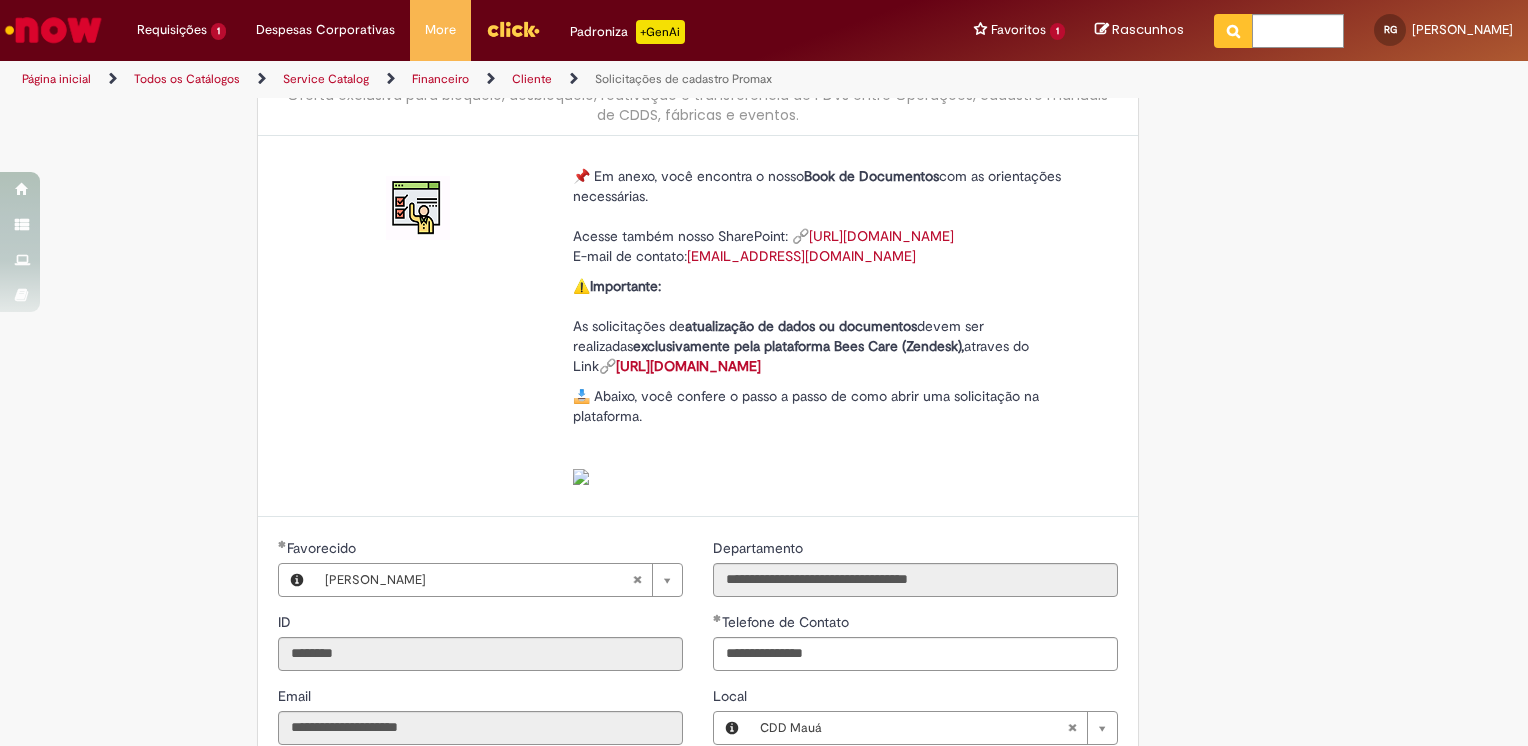 scroll, scrollTop: 0, scrollLeft: 0, axis: both 